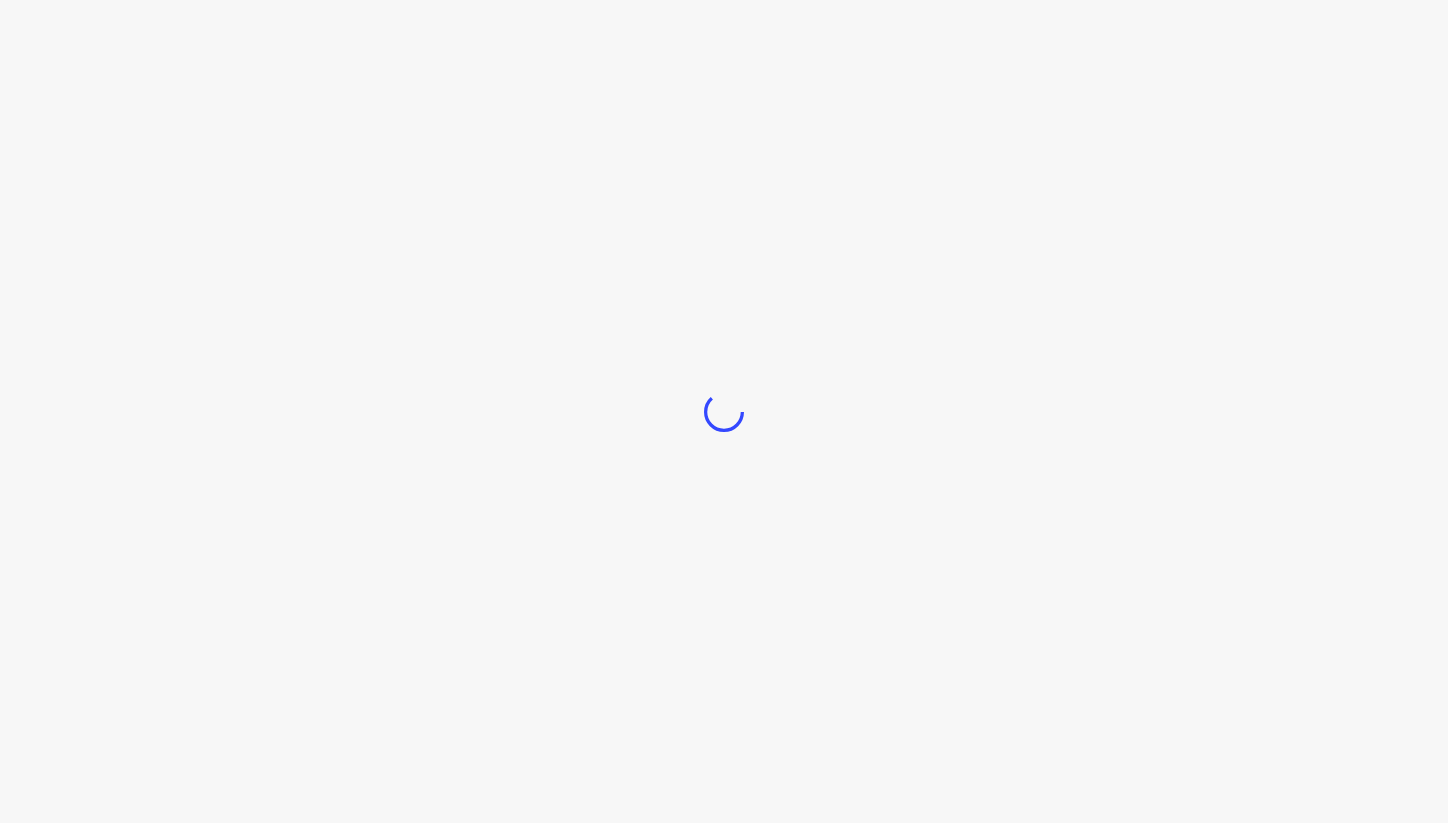 scroll, scrollTop: 0, scrollLeft: 0, axis: both 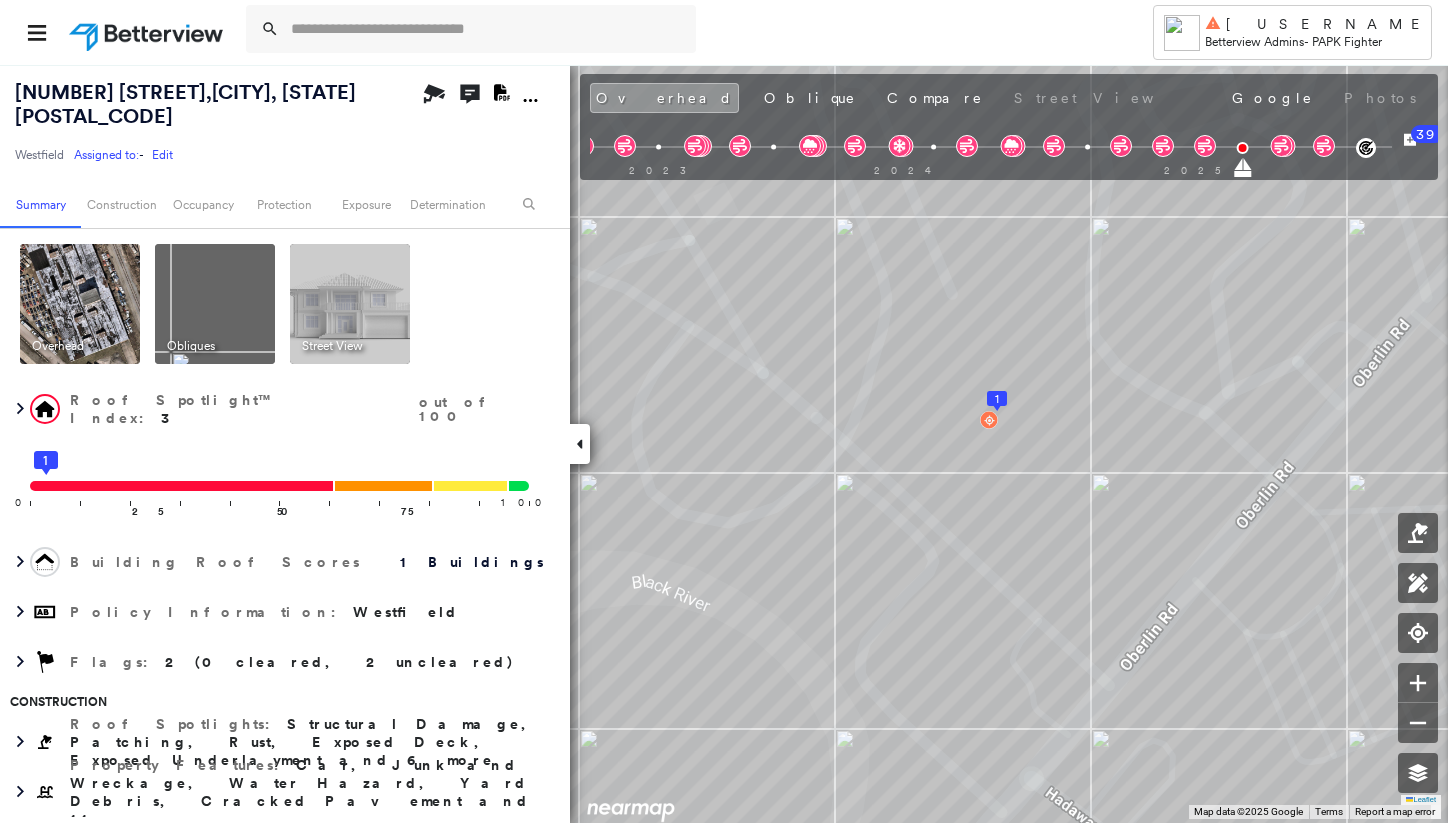 click on "Edit" at bounding box center [162, 154] 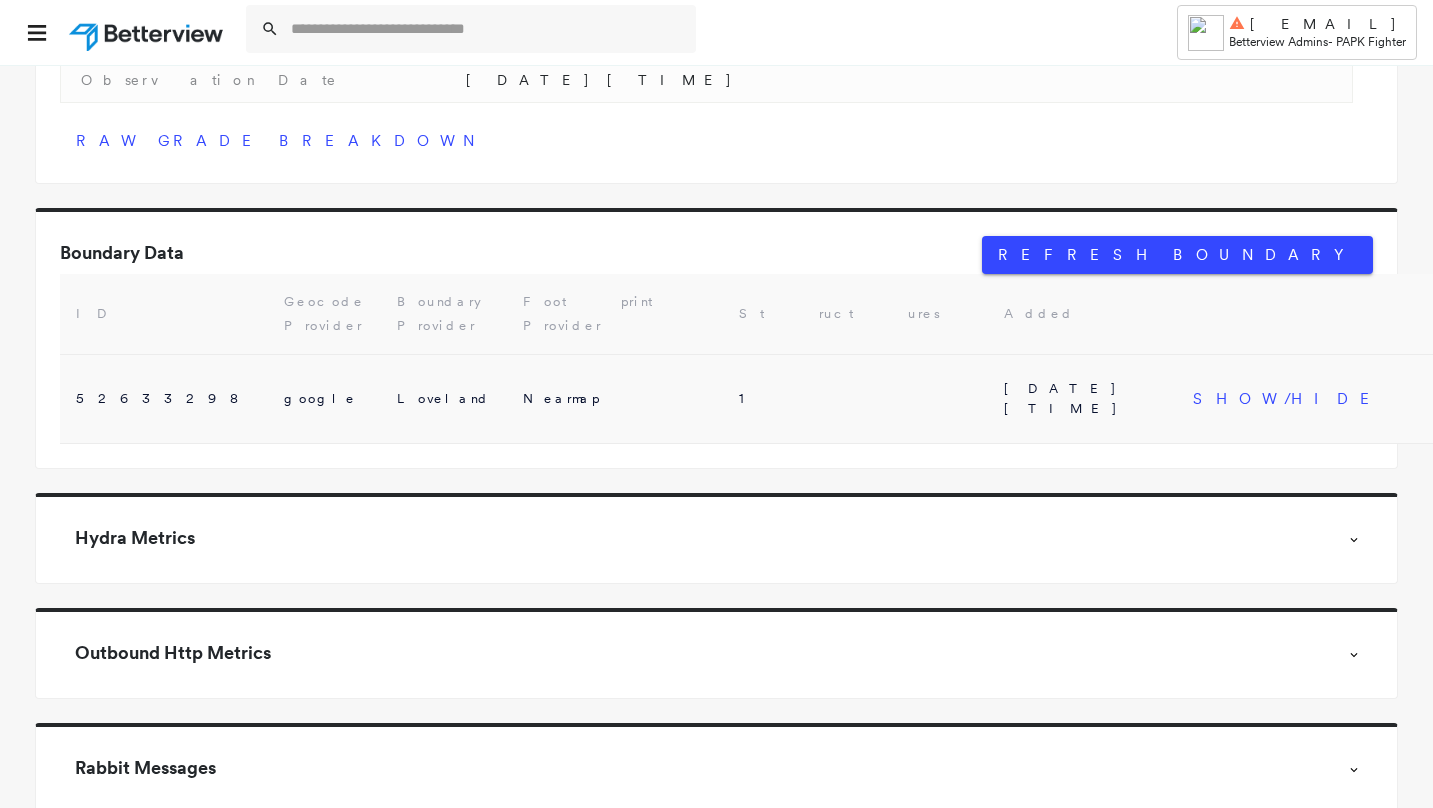 scroll, scrollTop: 2125, scrollLeft: 0, axis: vertical 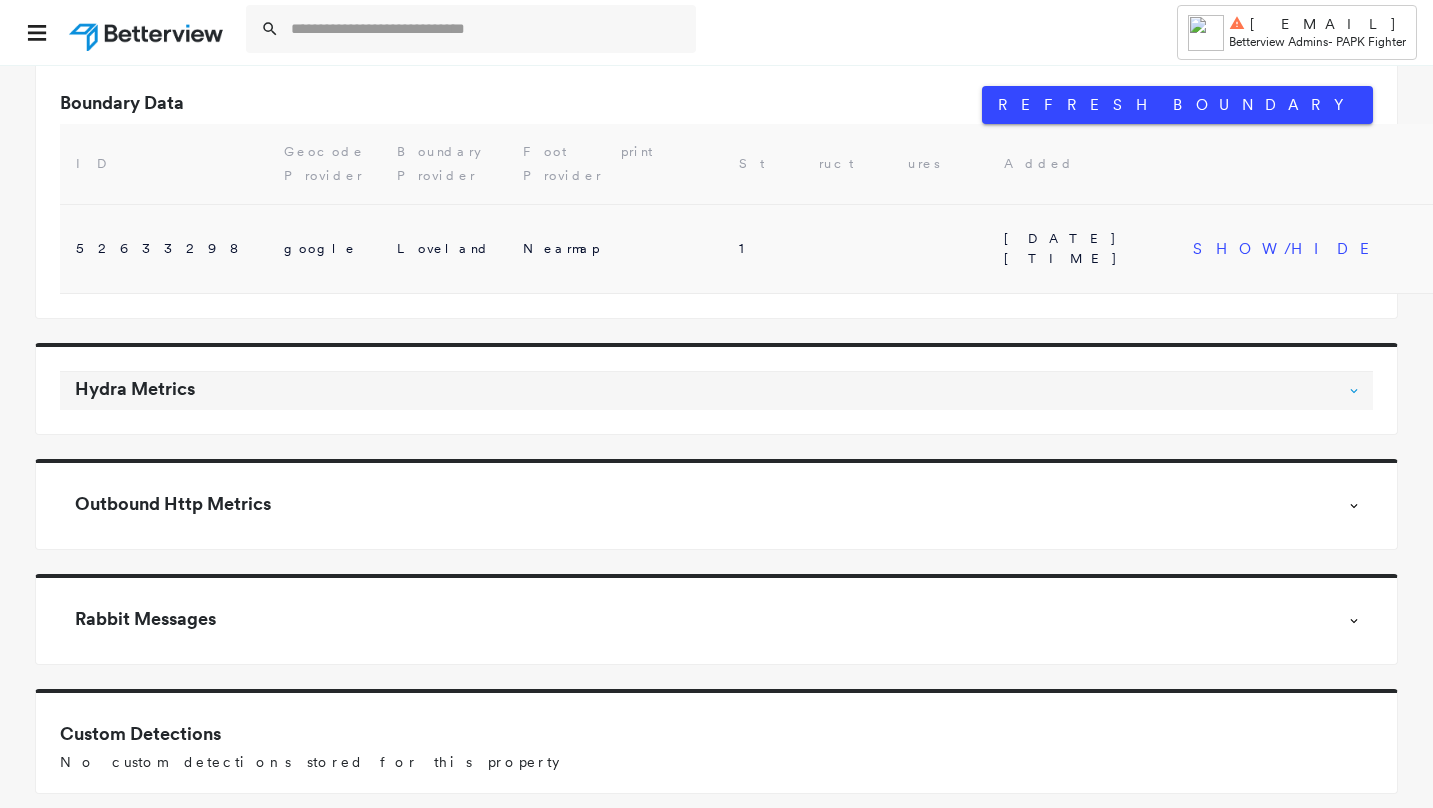 click on "expand more" 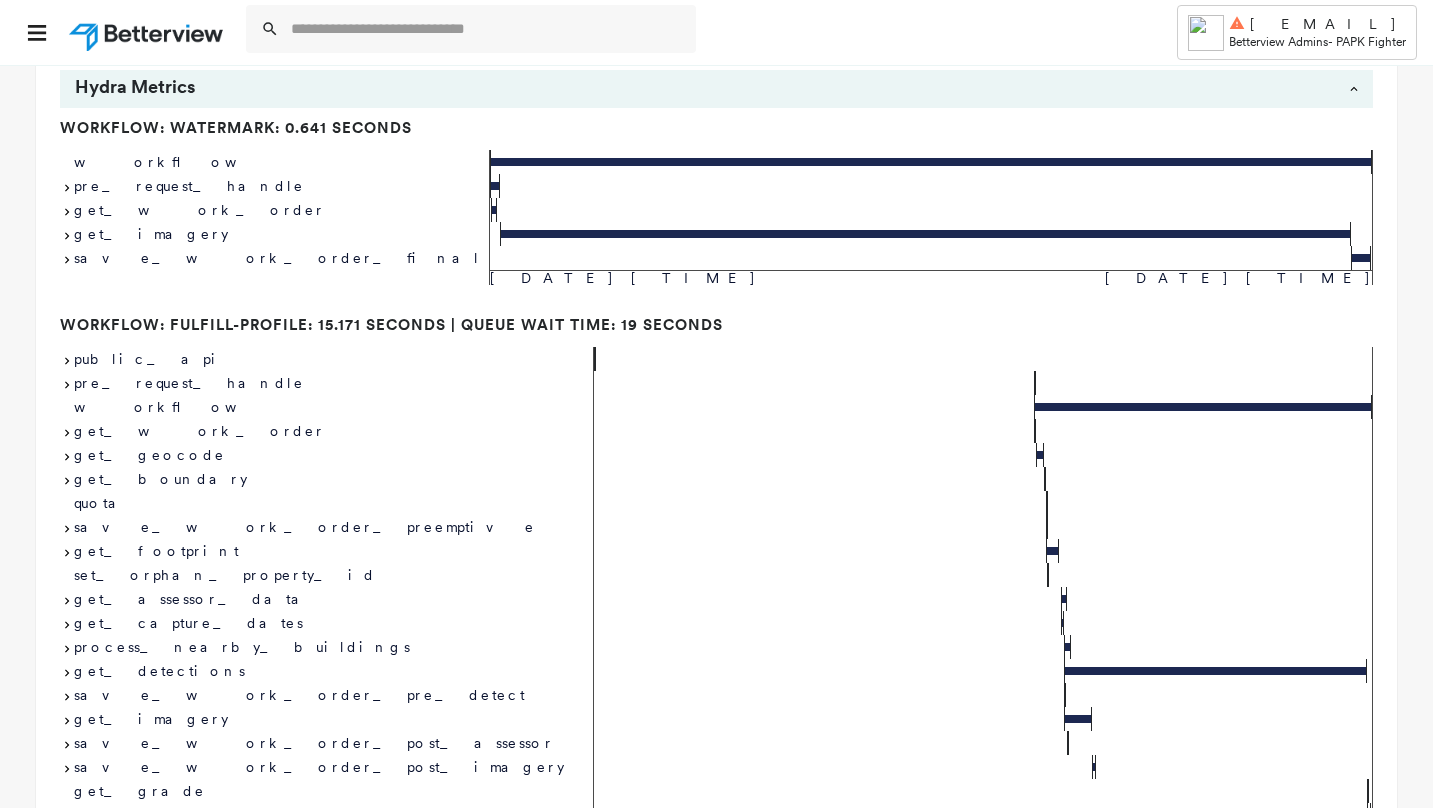 scroll, scrollTop: 2096, scrollLeft: 0, axis: vertical 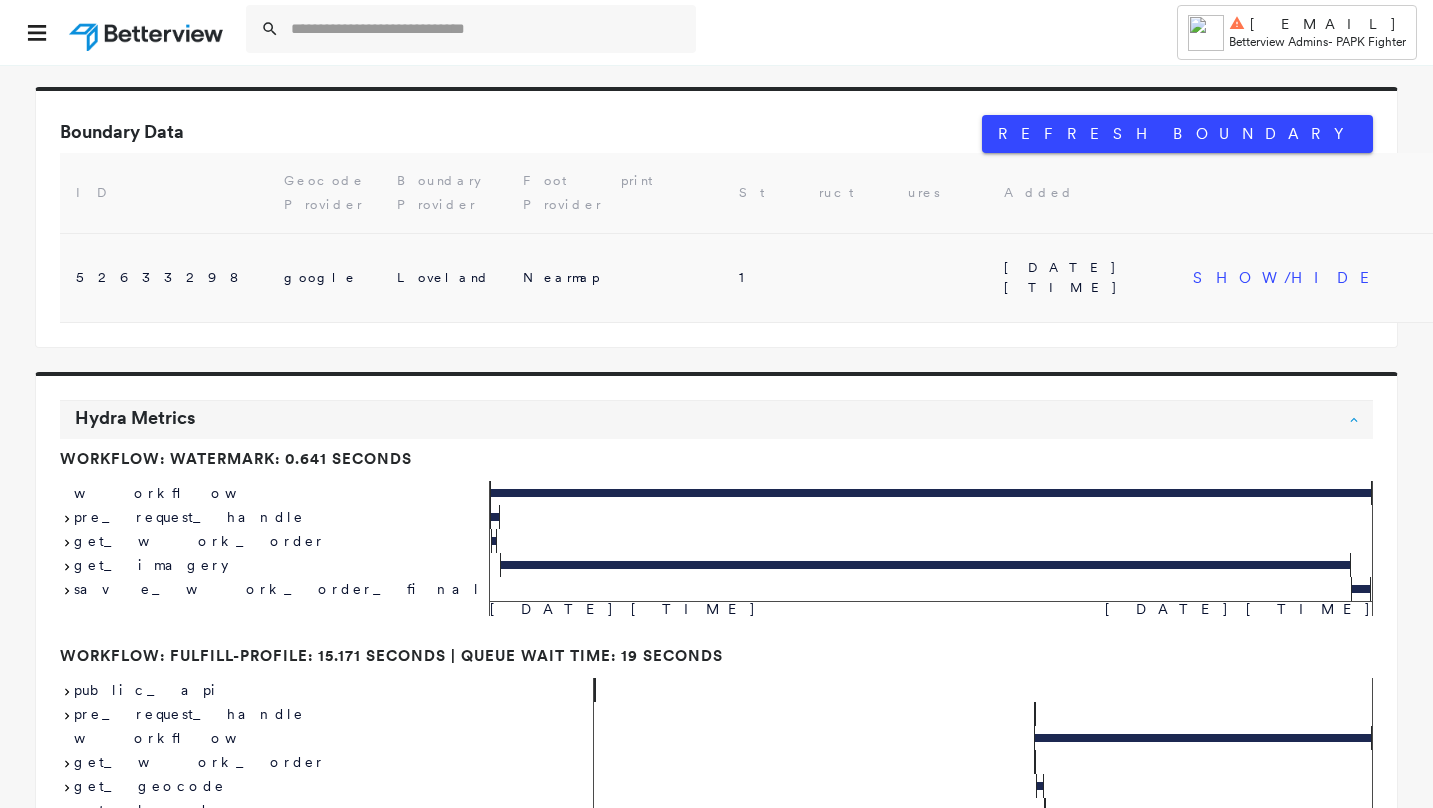 click on "expand more" 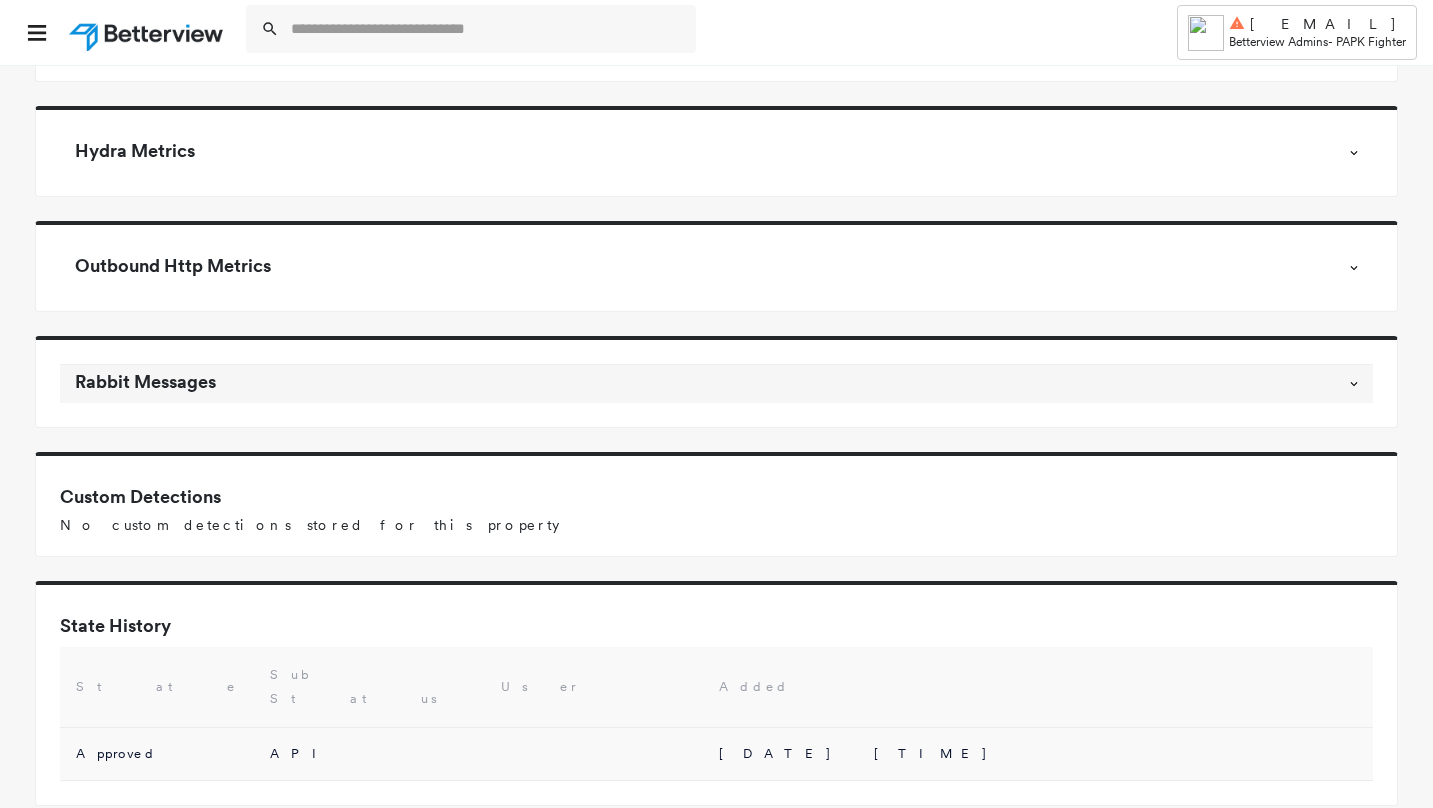 scroll, scrollTop: 2332, scrollLeft: 0, axis: vertical 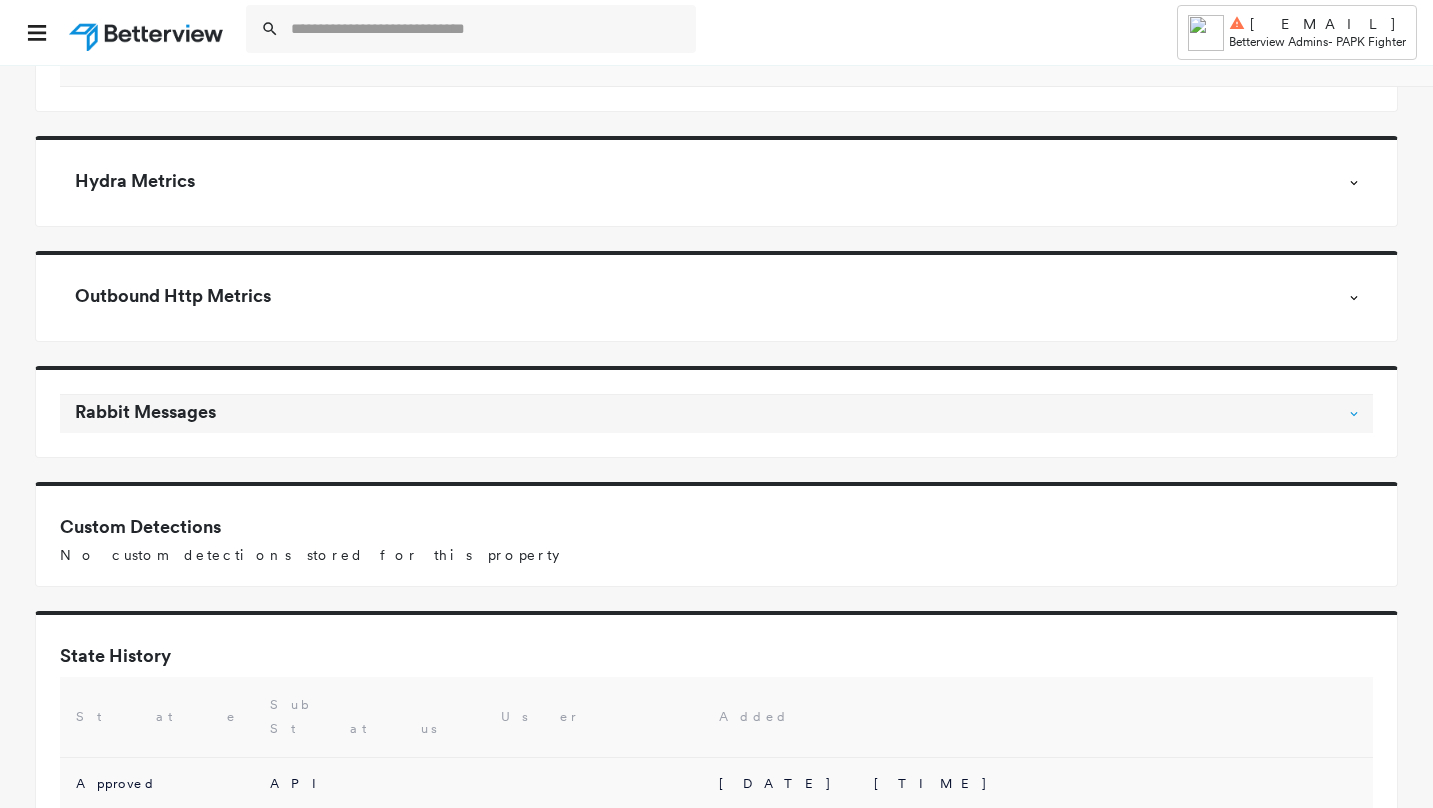 click on "expand more" 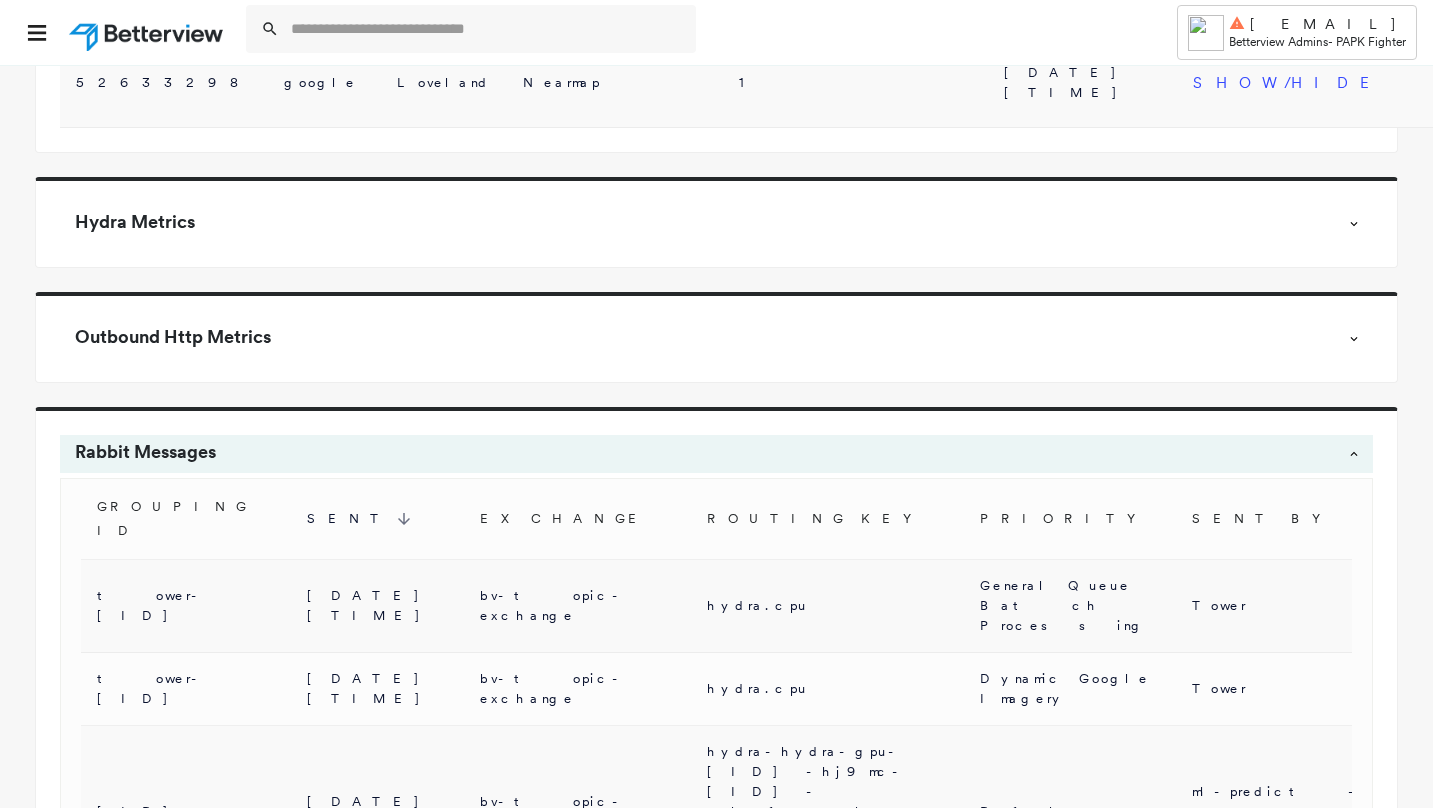 scroll, scrollTop: 2297, scrollLeft: 0, axis: vertical 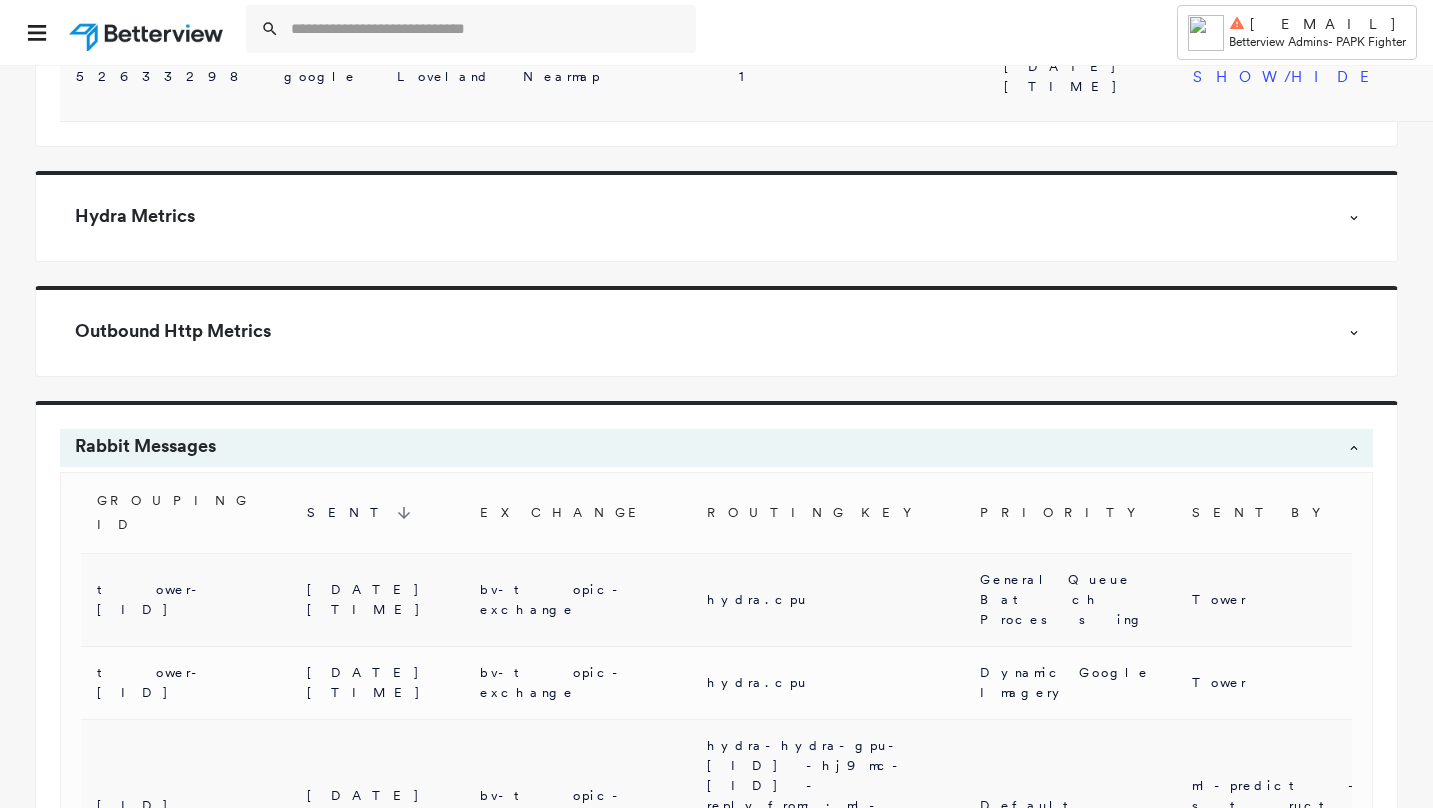 click on "View" at bounding box center (1527, 600) 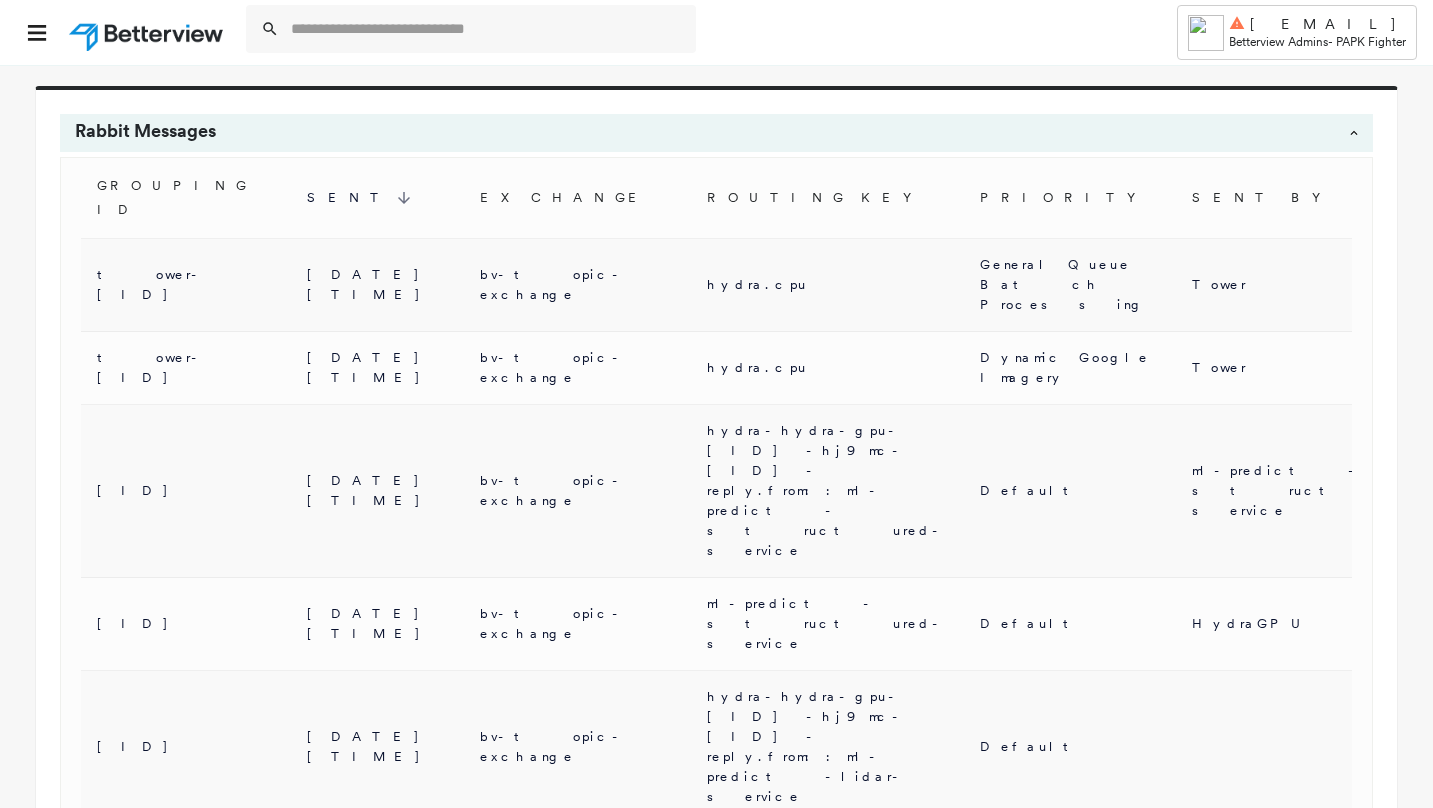 scroll, scrollTop: 2611, scrollLeft: 0, axis: vertical 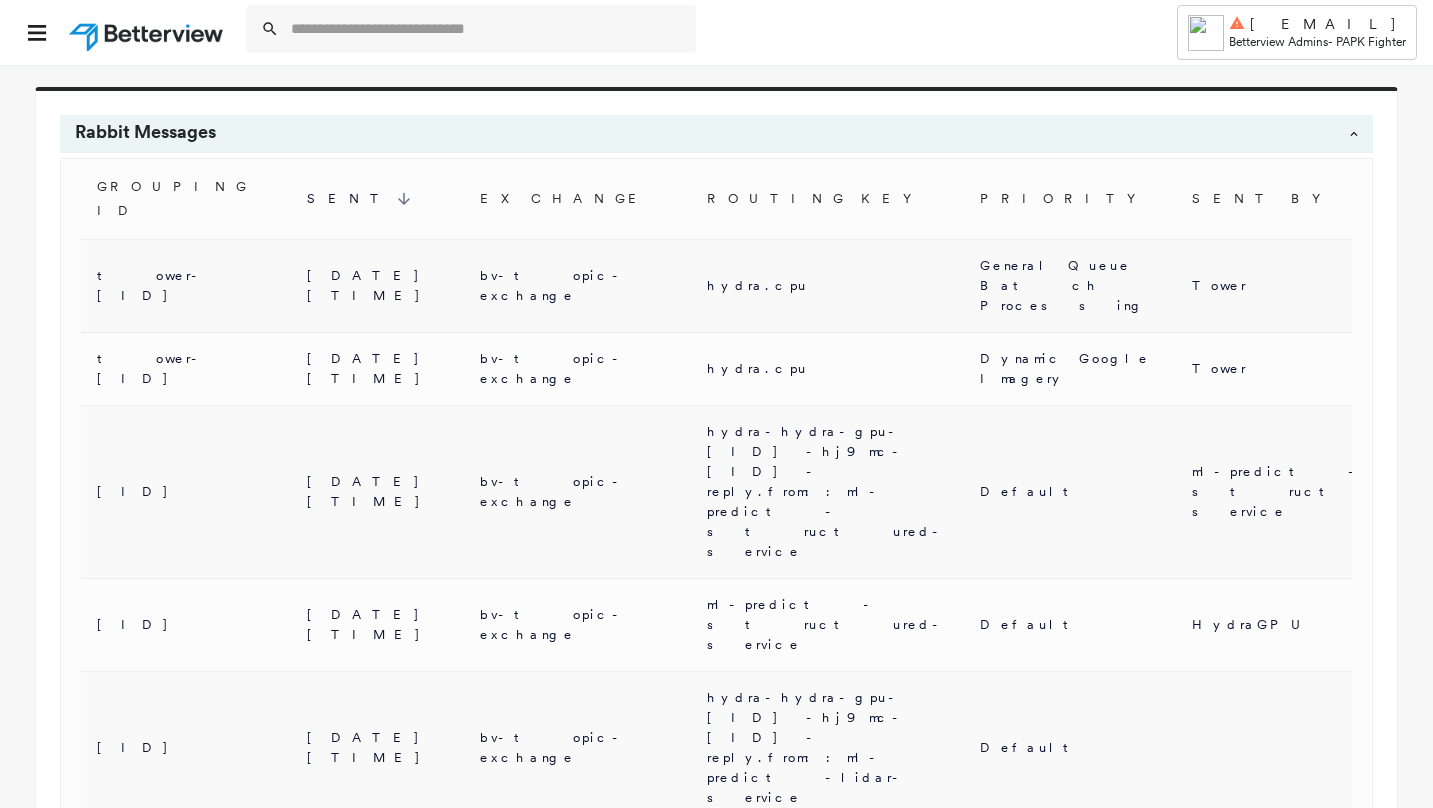 click on "View" at bounding box center (1527, 492) 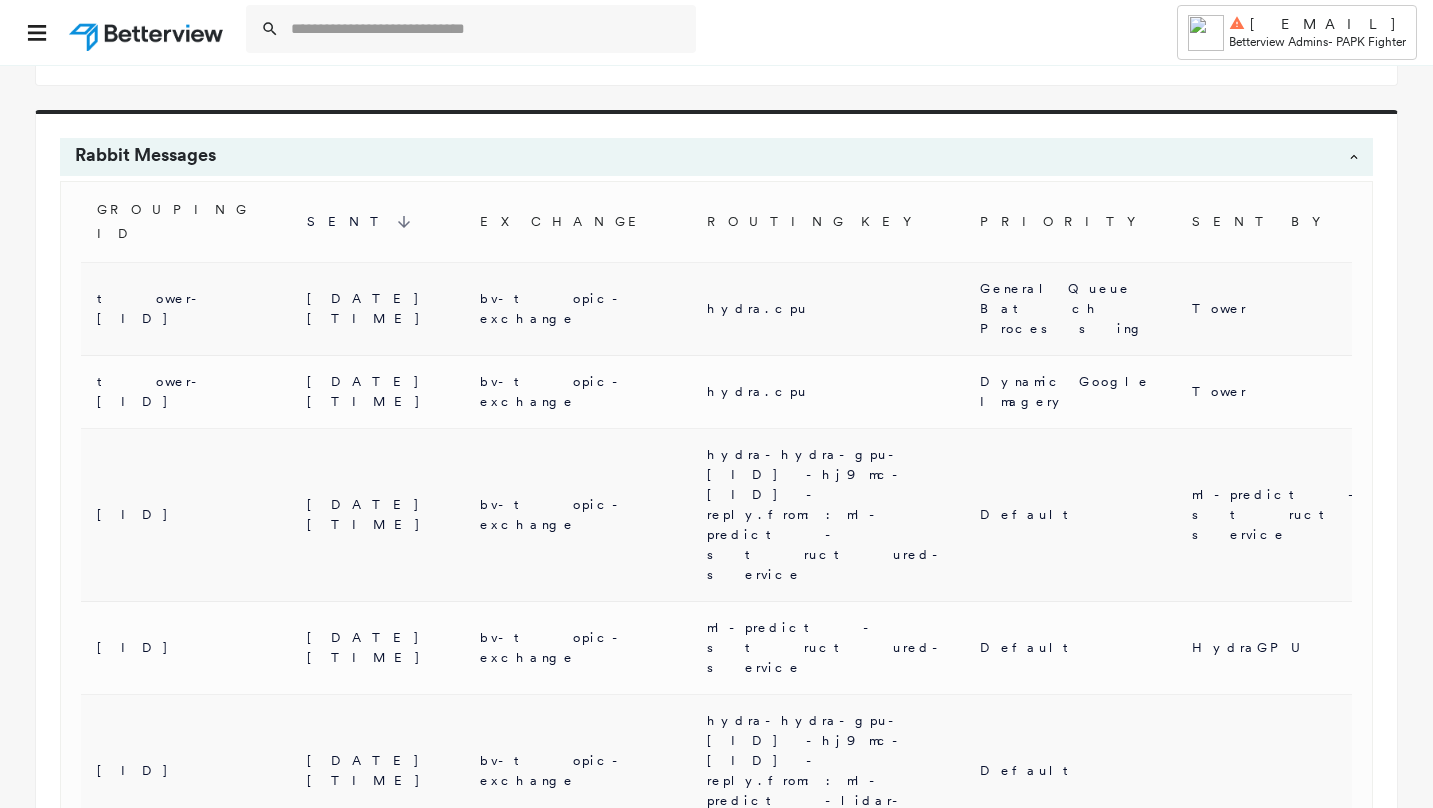 scroll, scrollTop: 2525, scrollLeft: 0, axis: vertical 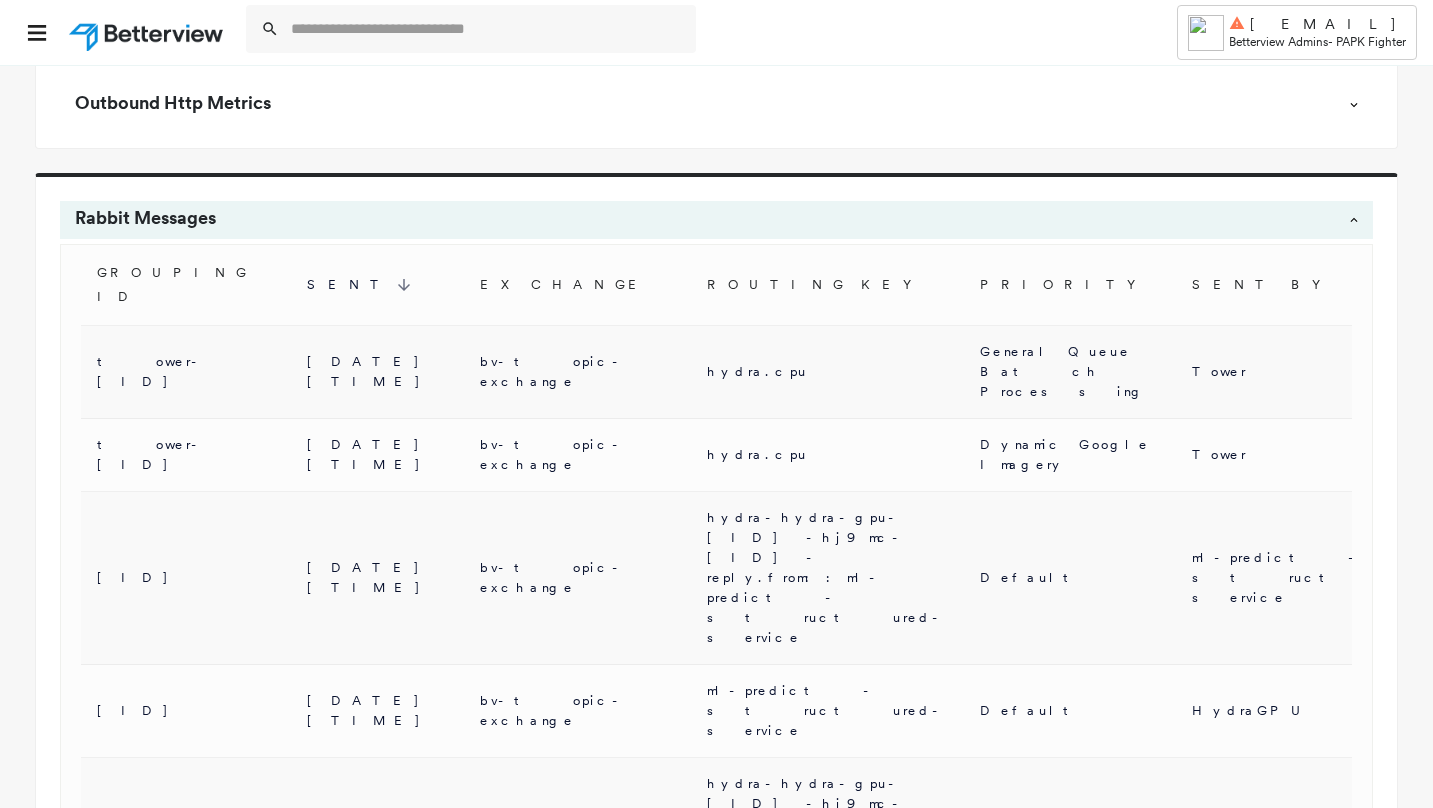 click on "View" at bounding box center [1527, 711] 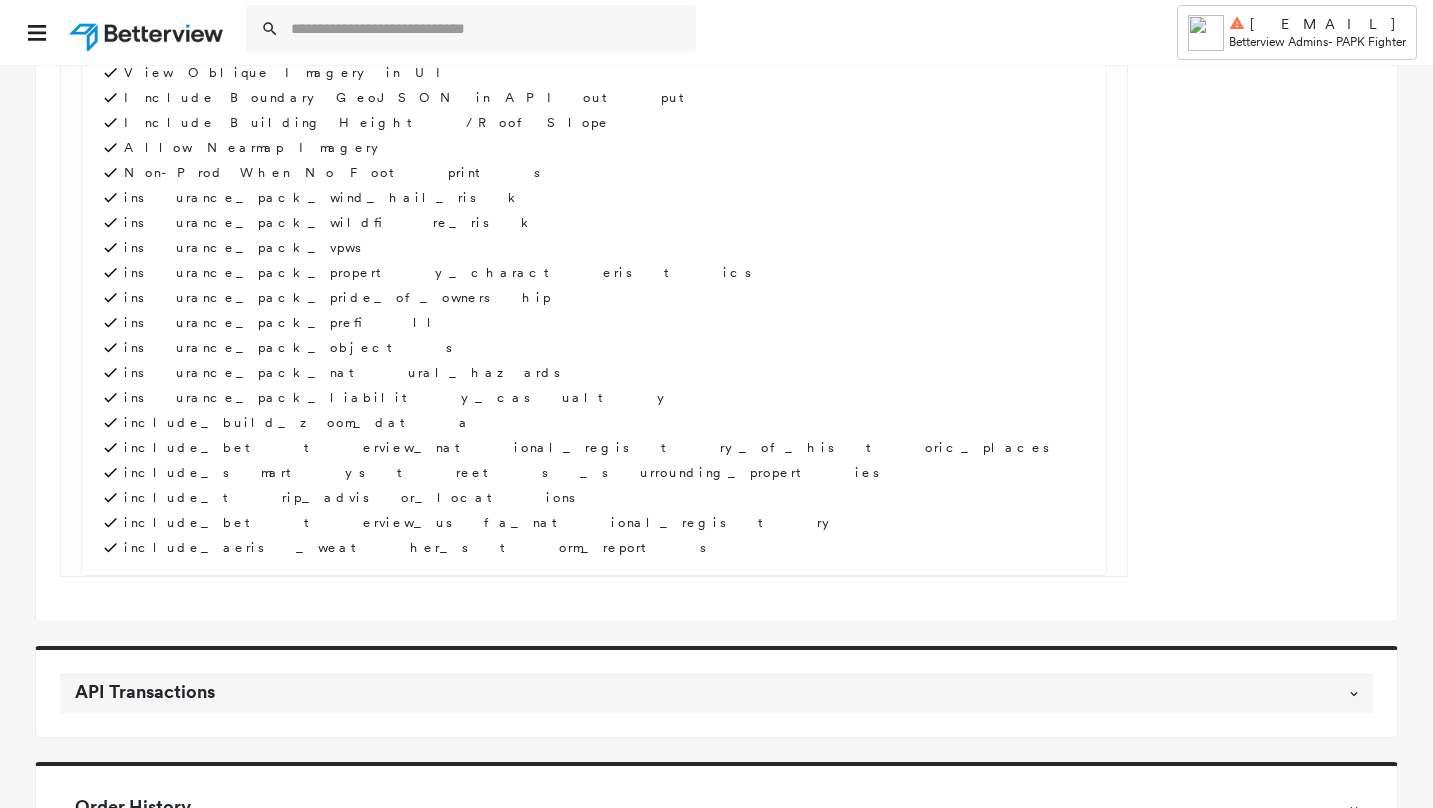 scroll, scrollTop: 4457, scrollLeft: 0, axis: vertical 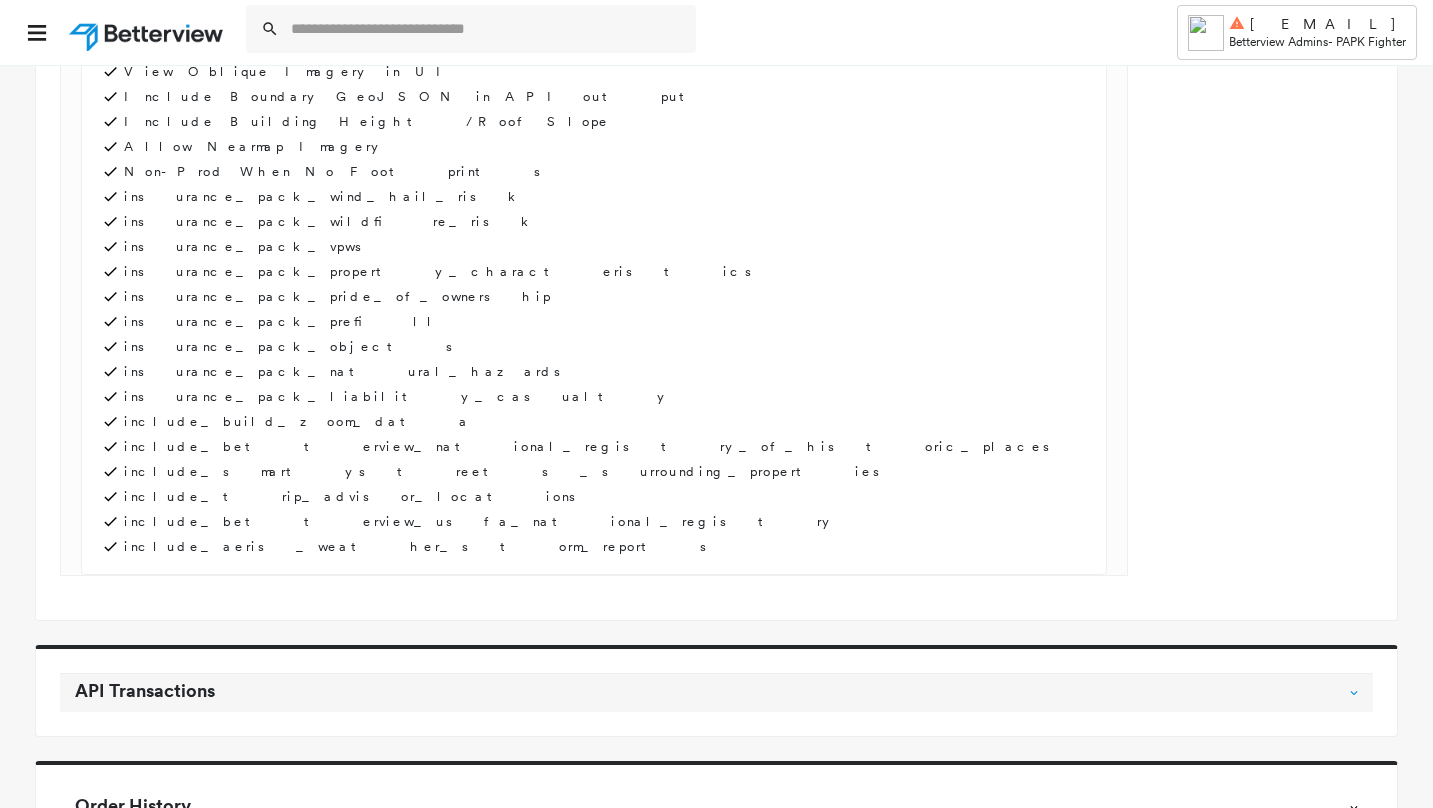 click on "expand more" 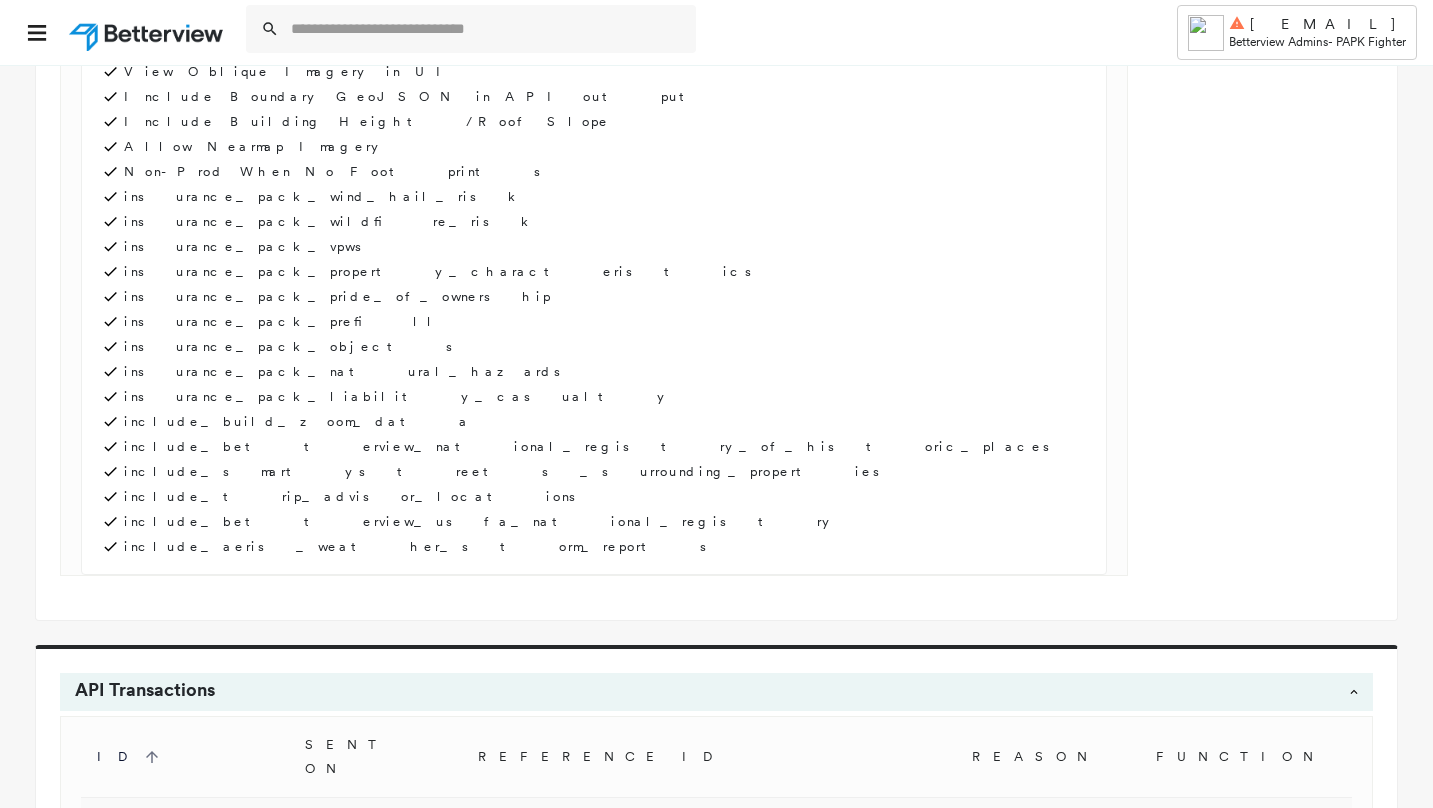 click on "Show Request" at bounding box center [2255, 842] 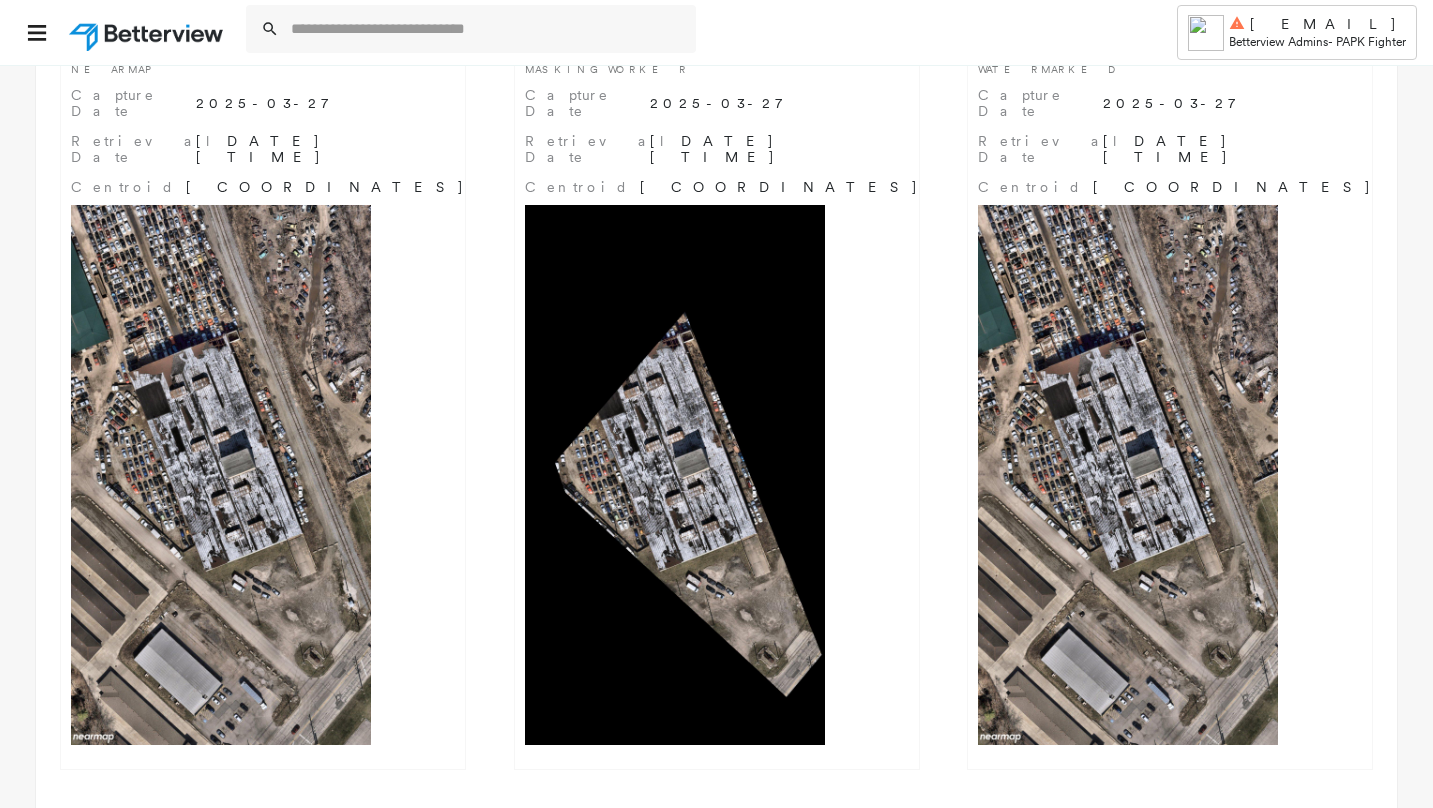 scroll, scrollTop: 431, scrollLeft: 0, axis: vertical 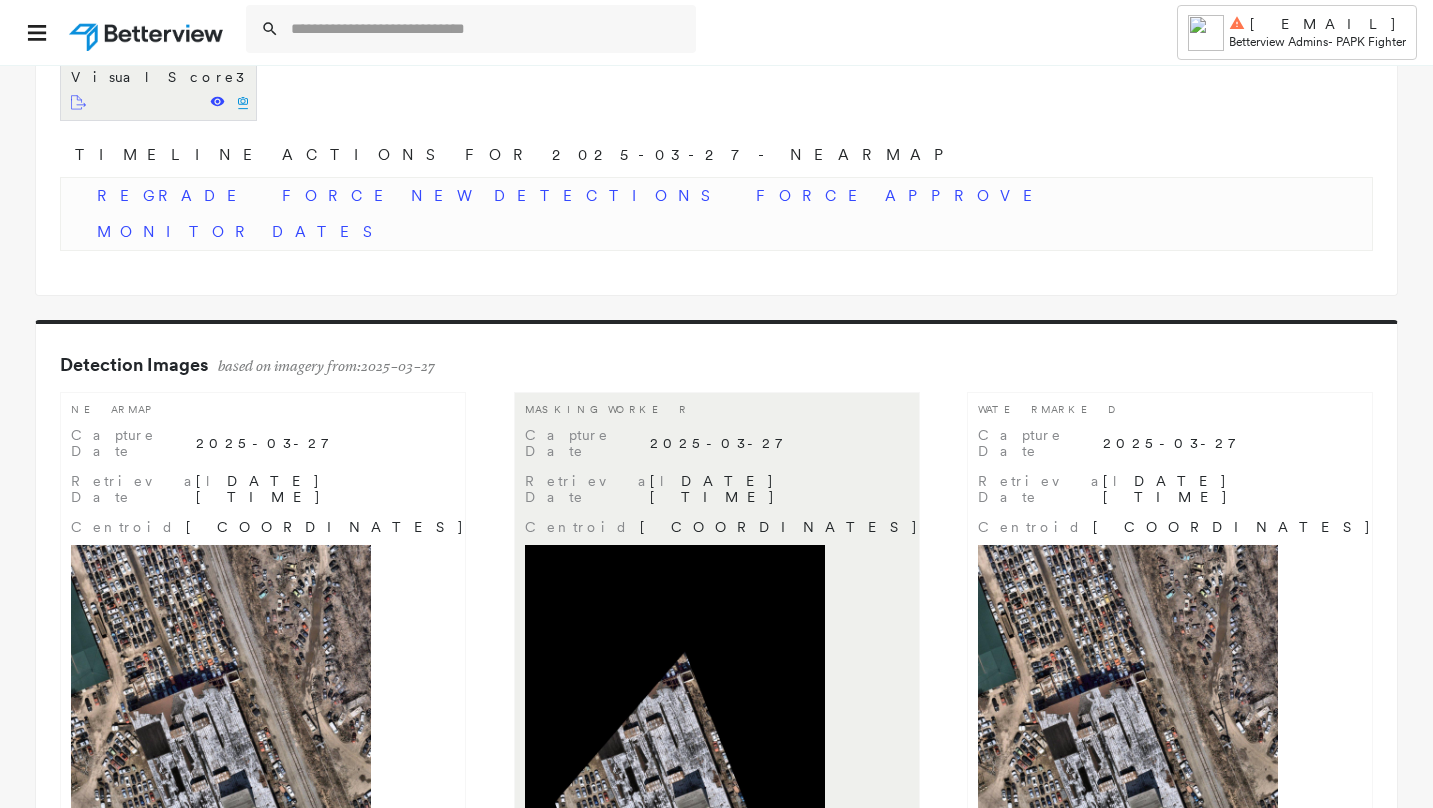 drag, startPoint x: 671, startPoint y: 388, endPoint x: 757, endPoint y: 406, distance: 87.86353 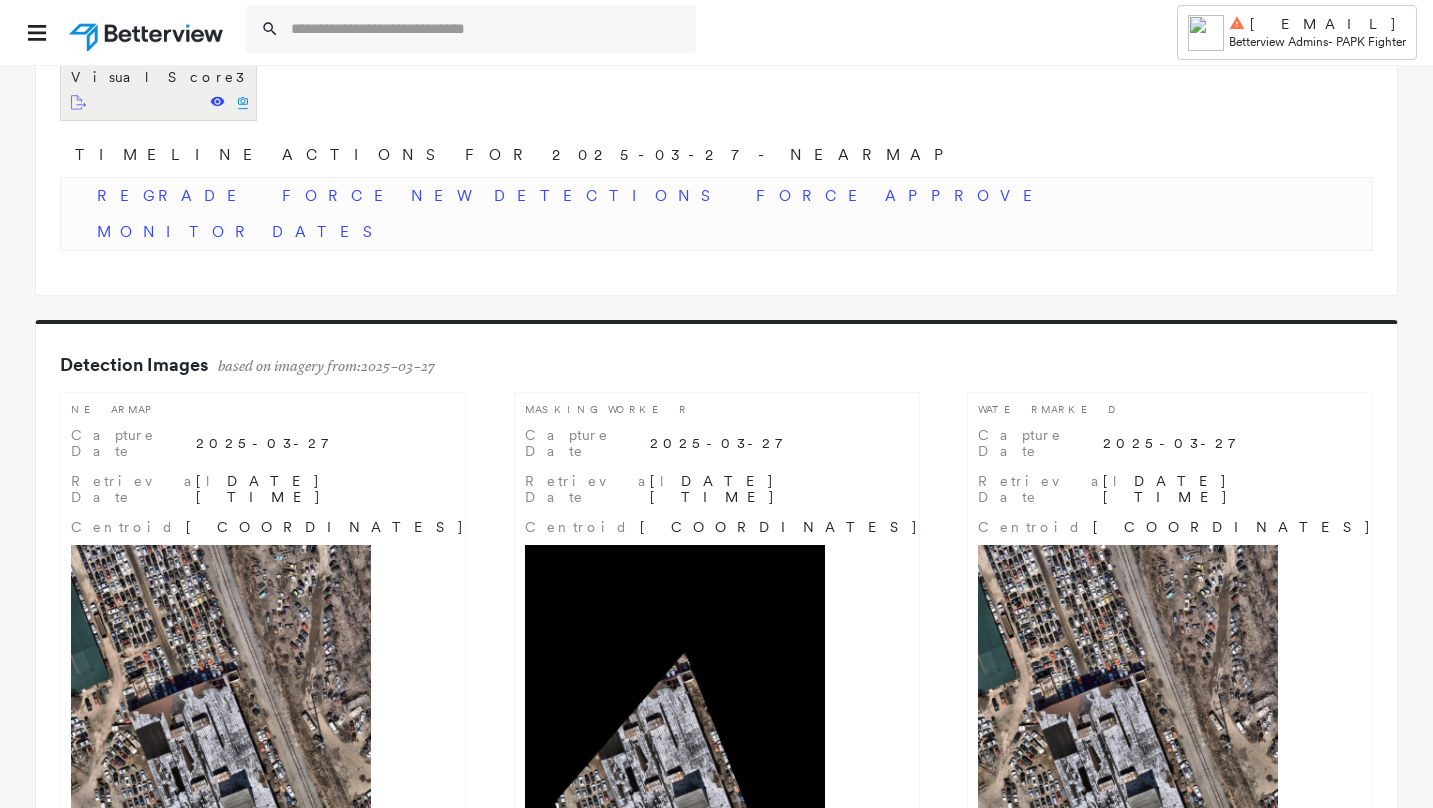 copy on "[COORDINATES]" 